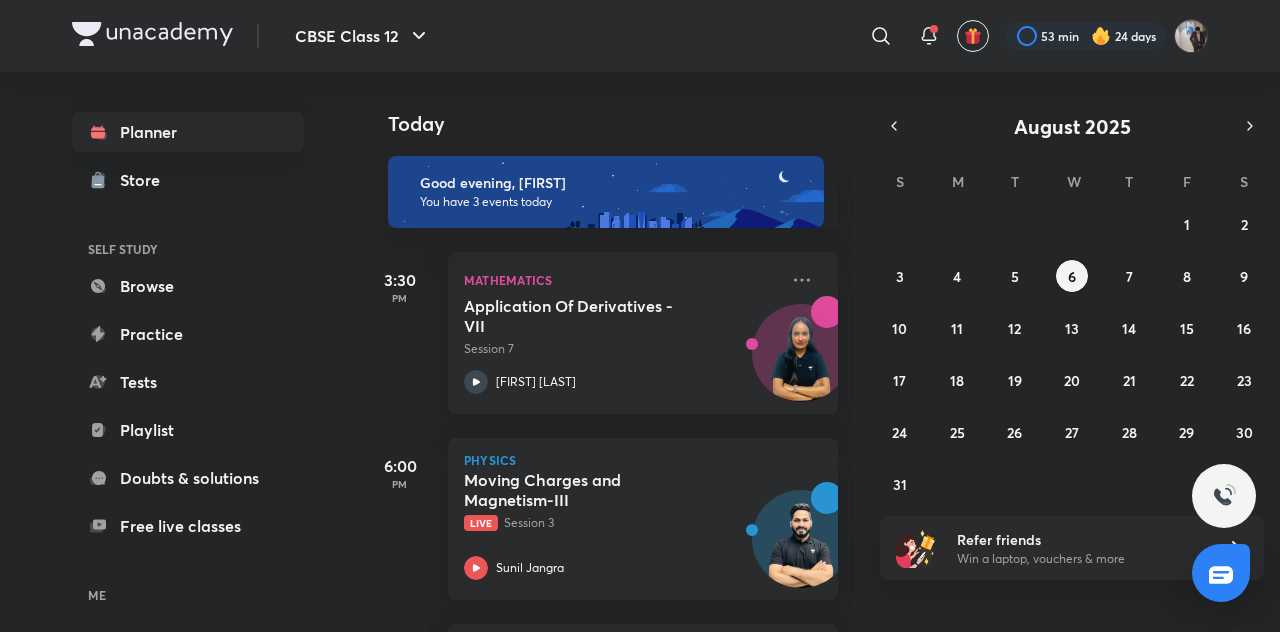 scroll, scrollTop: 0, scrollLeft: 0, axis: both 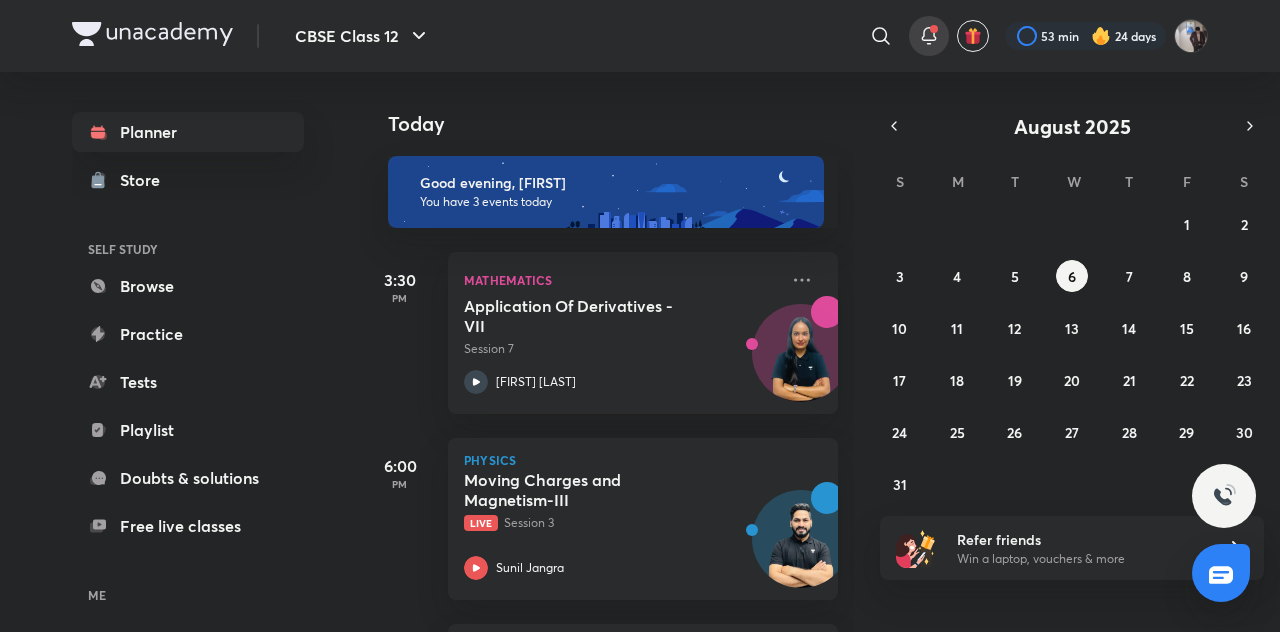 click 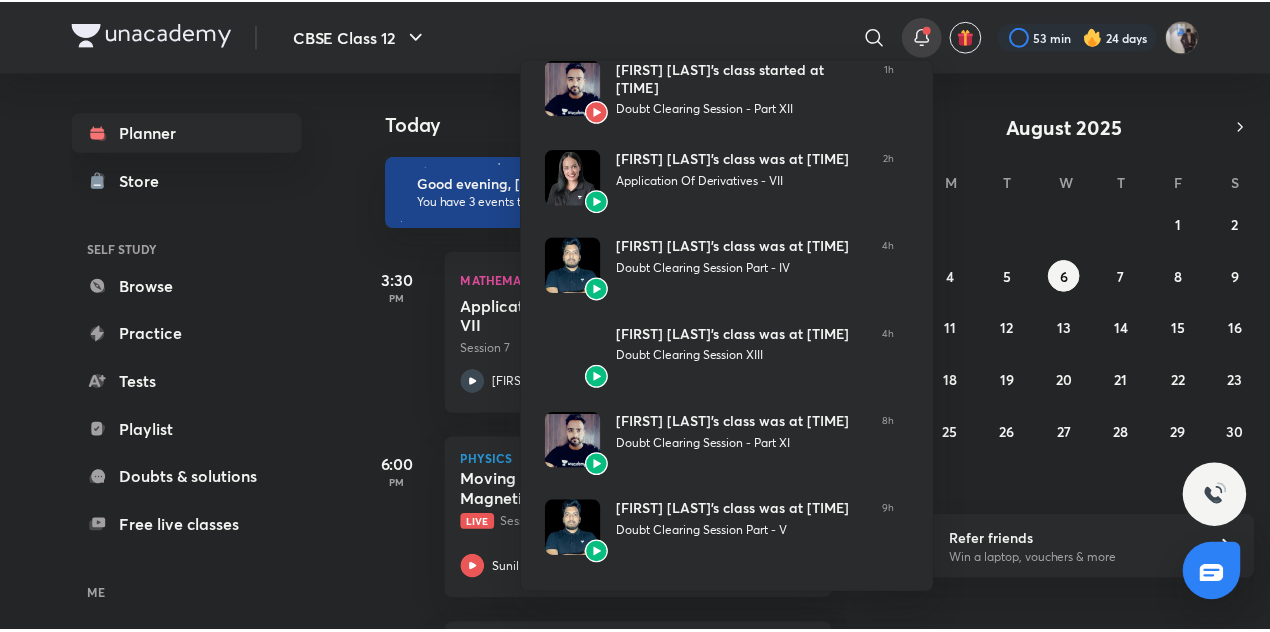 scroll, scrollTop: 439, scrollLeft: 0, axis: vertical 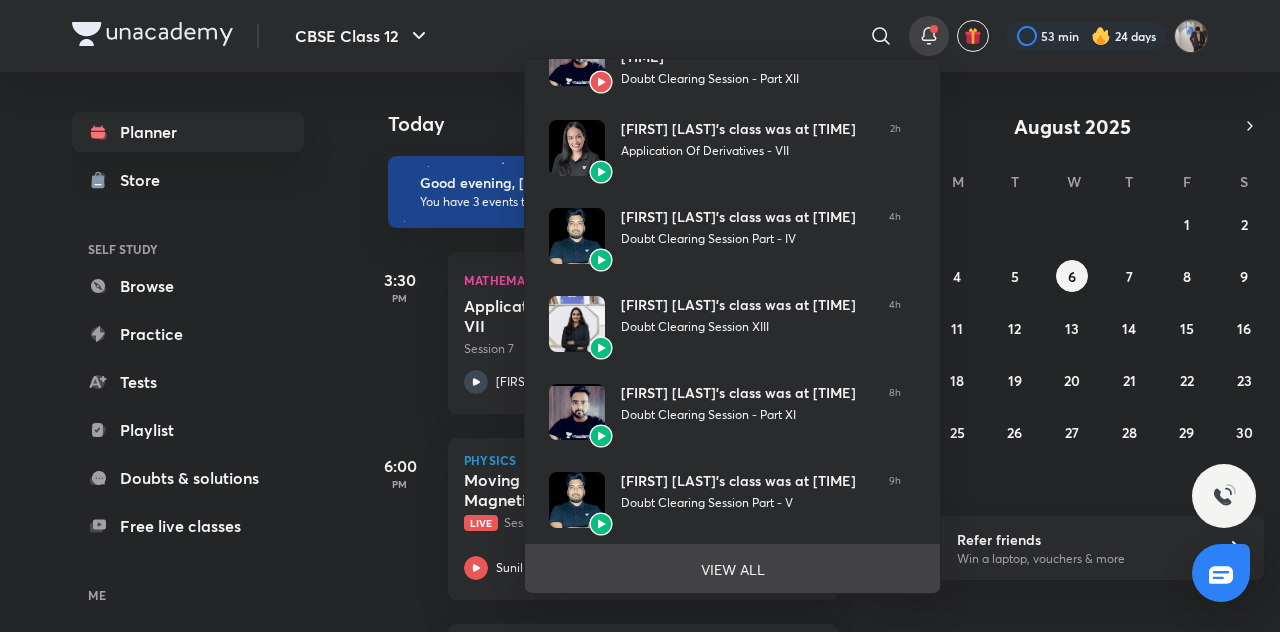 click on "VIEW ALL" at bounding box center [733, 569] 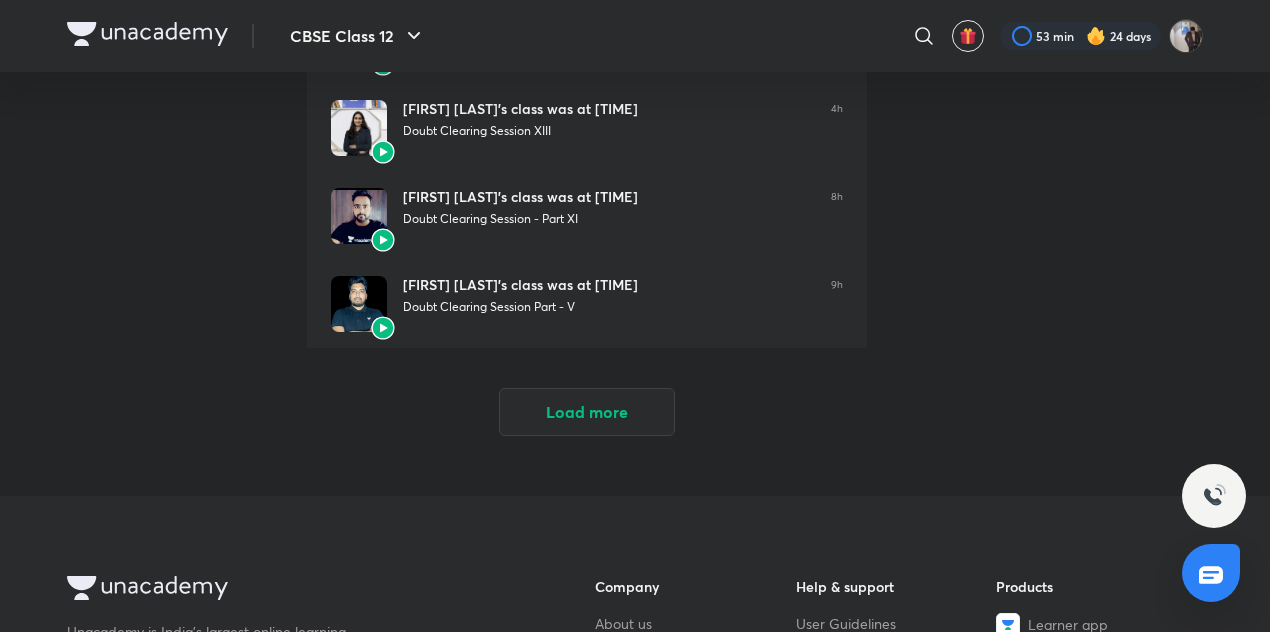 scroll, scrollTop: 708, scrollLeft: 0, axis: vertical 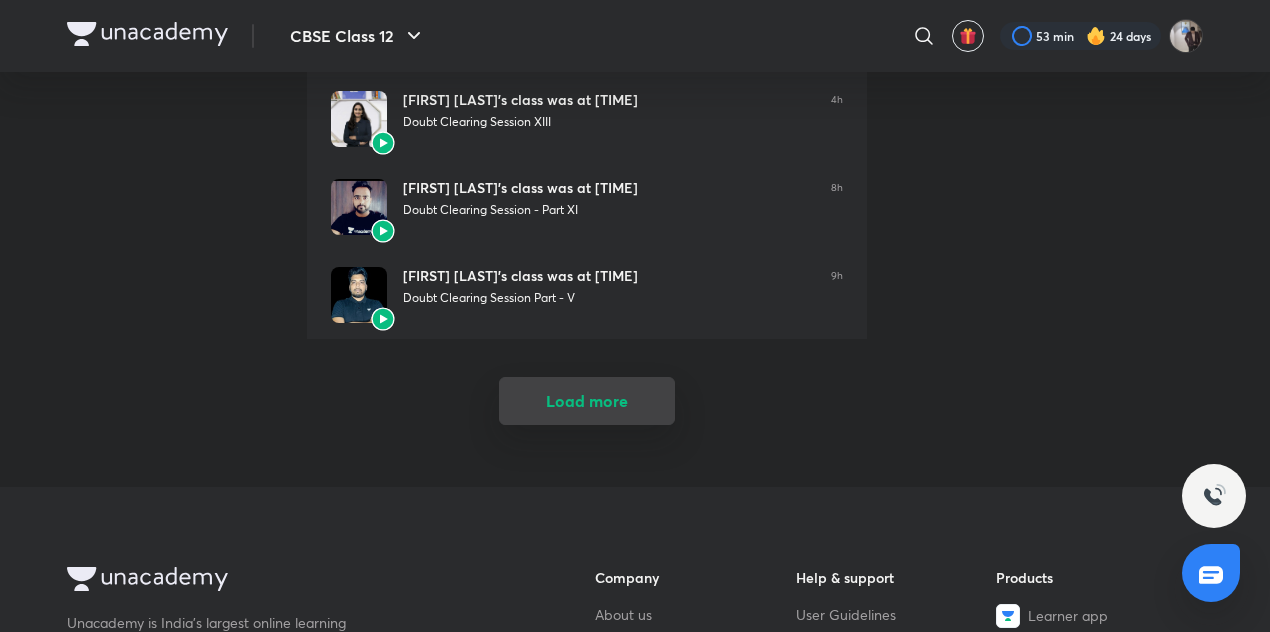 click on "Load more" at bounding box center (587, 401) 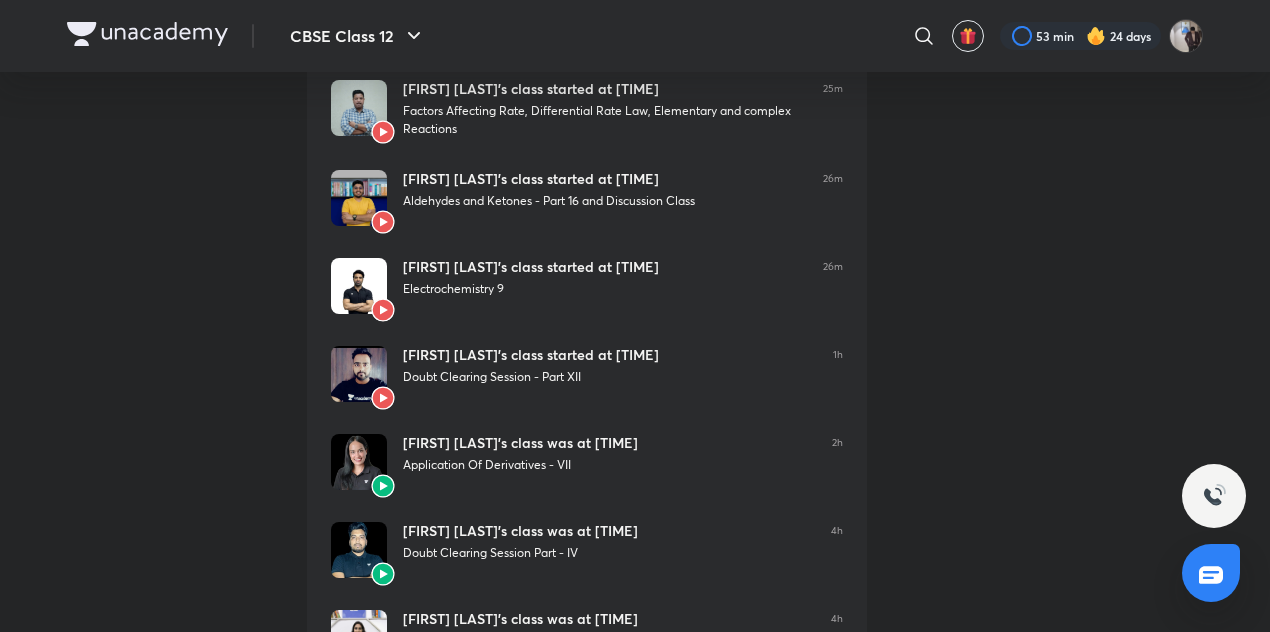 scroll, scrollTop: 0, scrollLeft: 0, axis: both 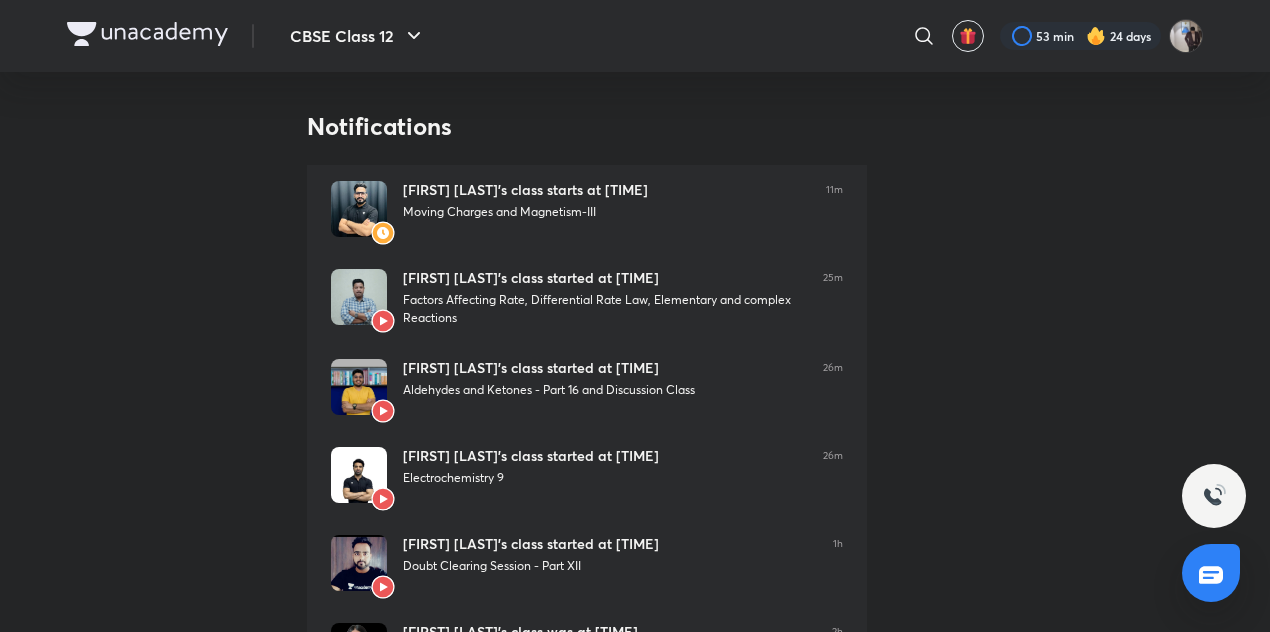 click at bounding box center (147, 34) 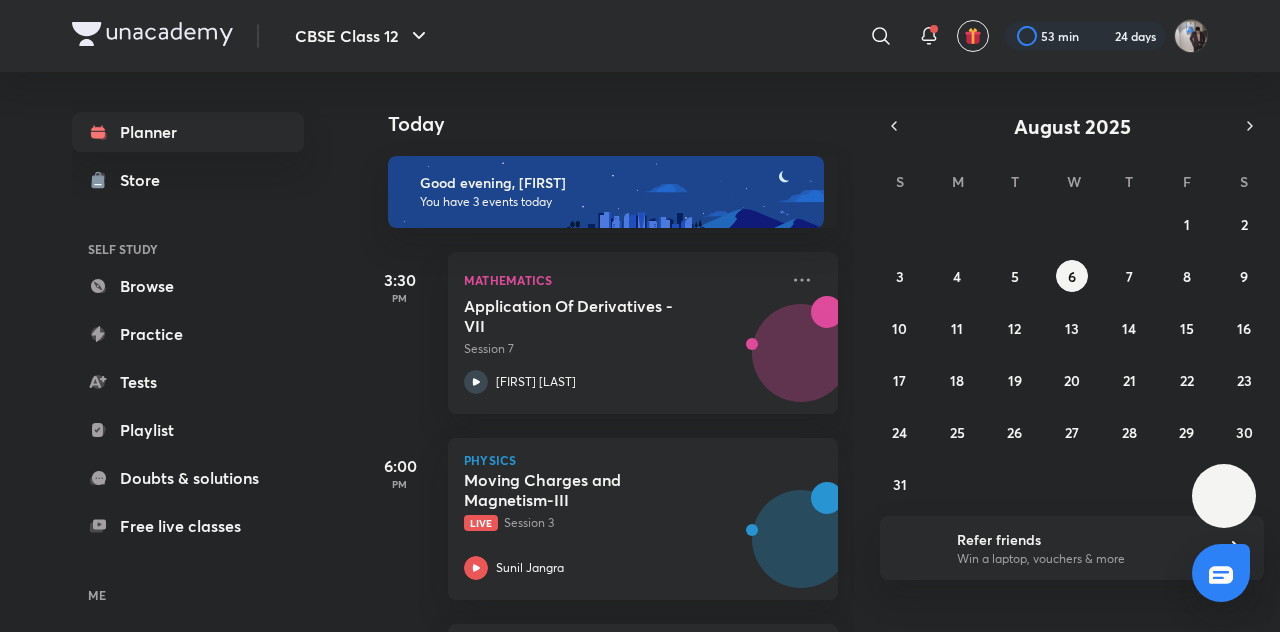 scroll, scrollTop: 0, scrollLeft: 0, axis: both 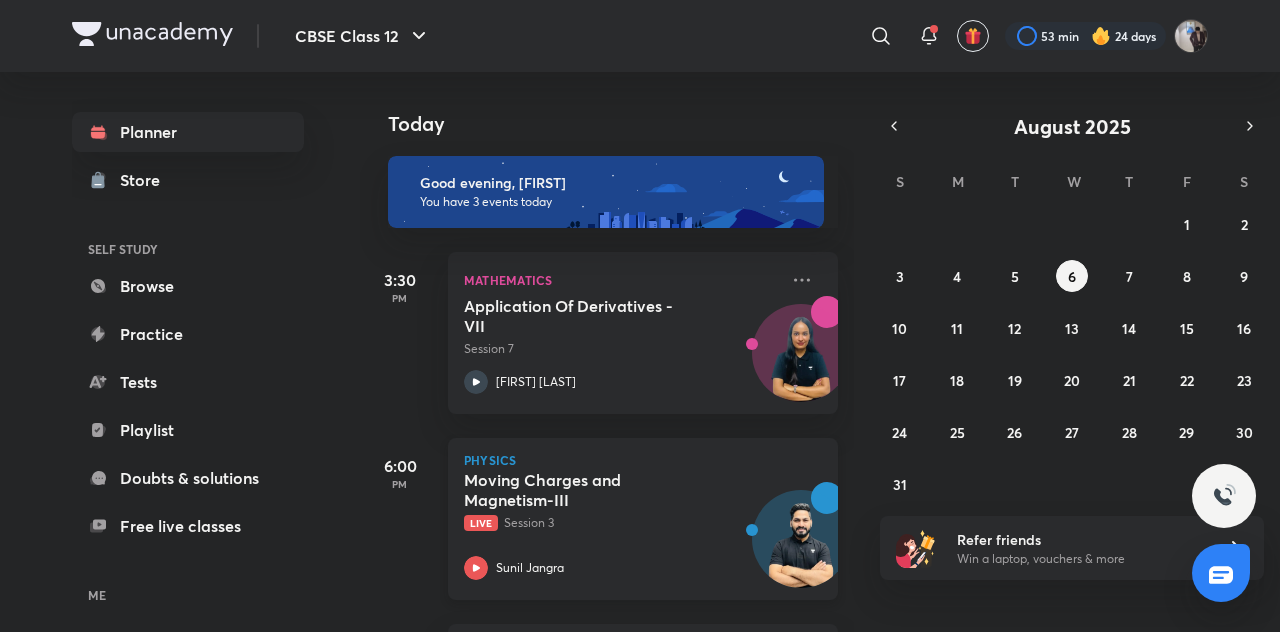 click on "Moving Charges and Magnetism-III" at bounding box center [588, 490] 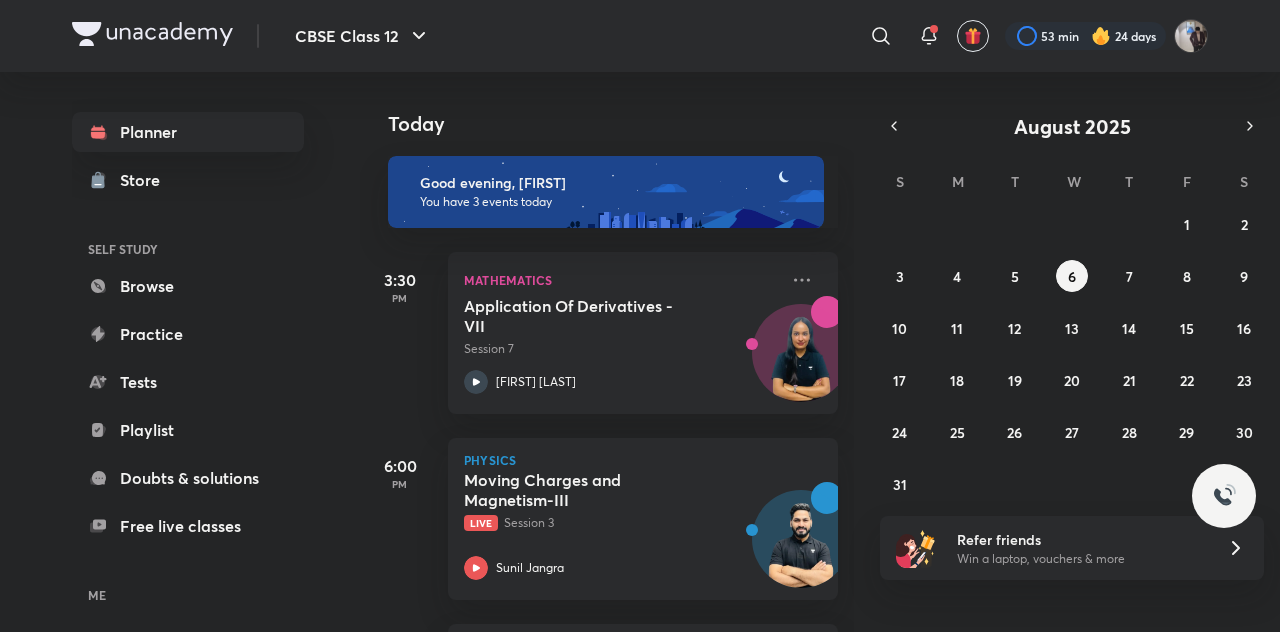 click on "Today" at bounding box center (609, 104) 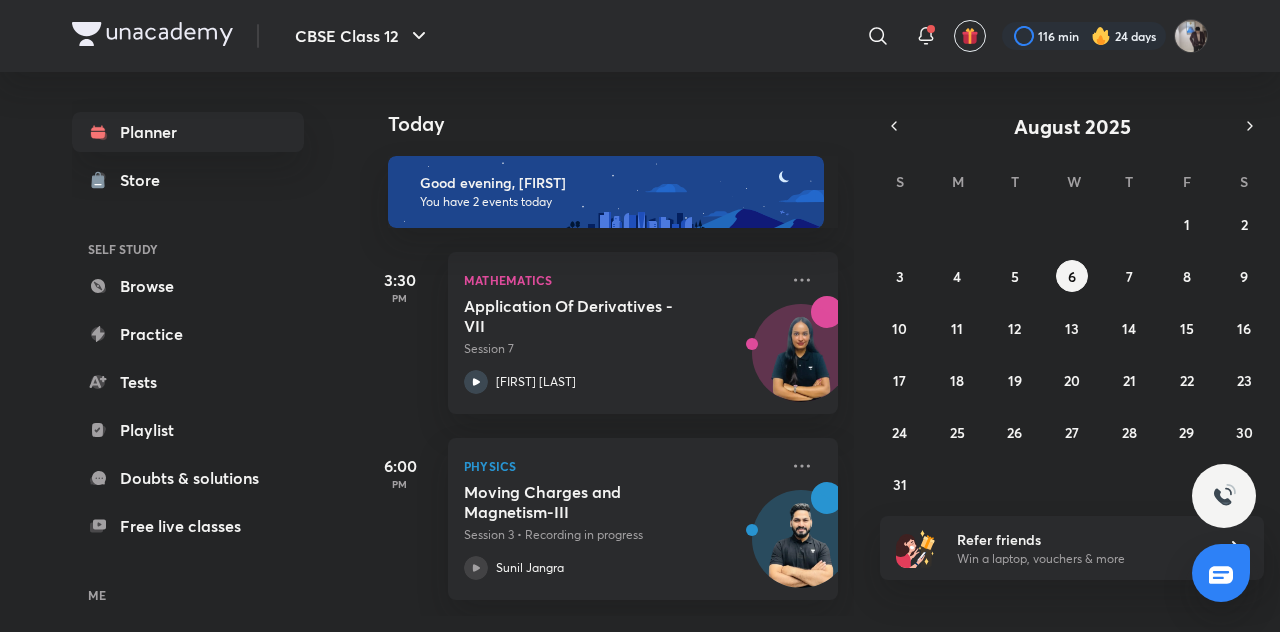 scroll, scrollTop: 0, scrollLeft: 0, axis: both 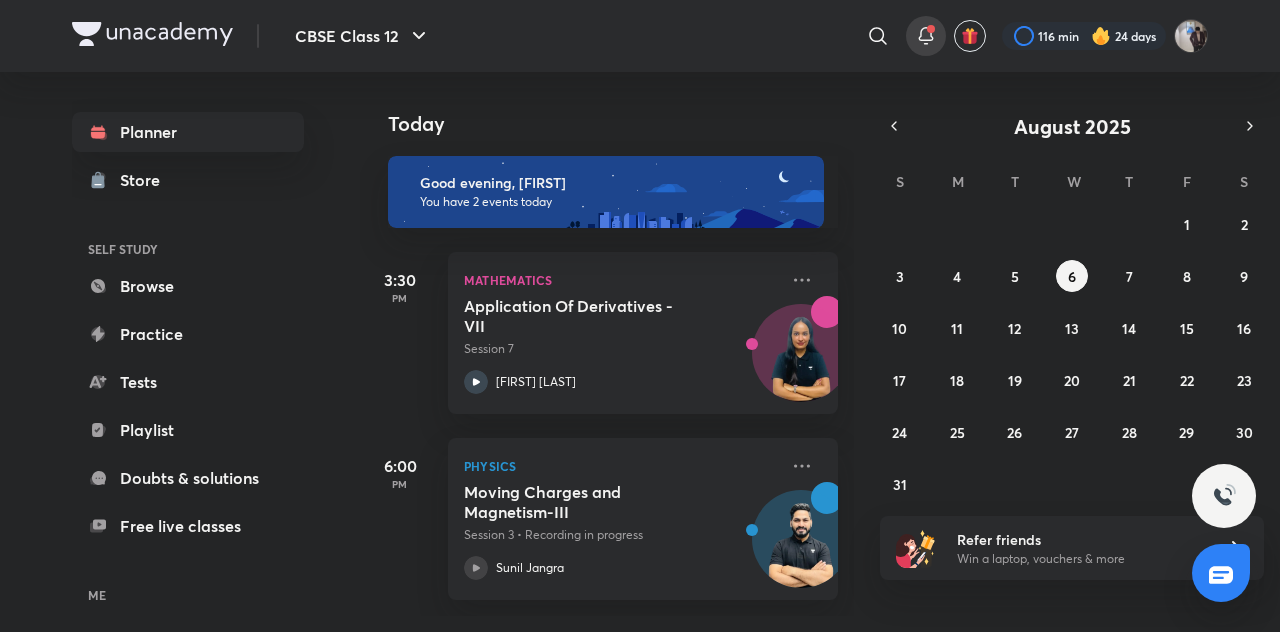 click 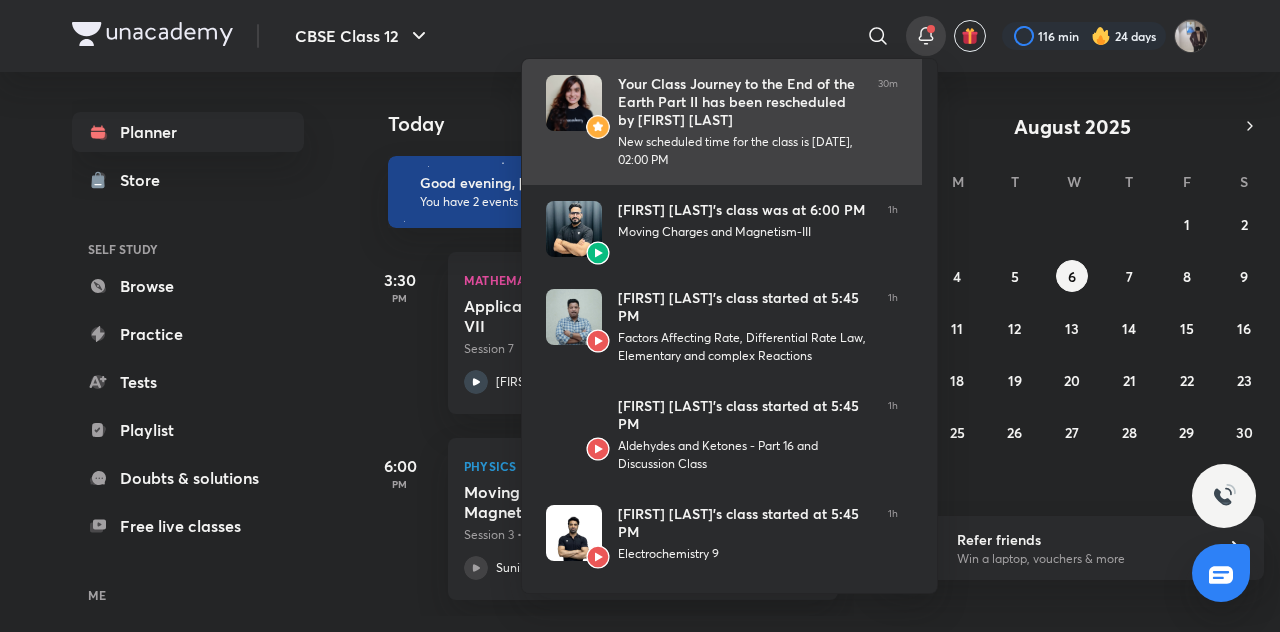 click on "New scheduled time for the class is [DATE], 02:00 PM" at bounding box center (740, 151) 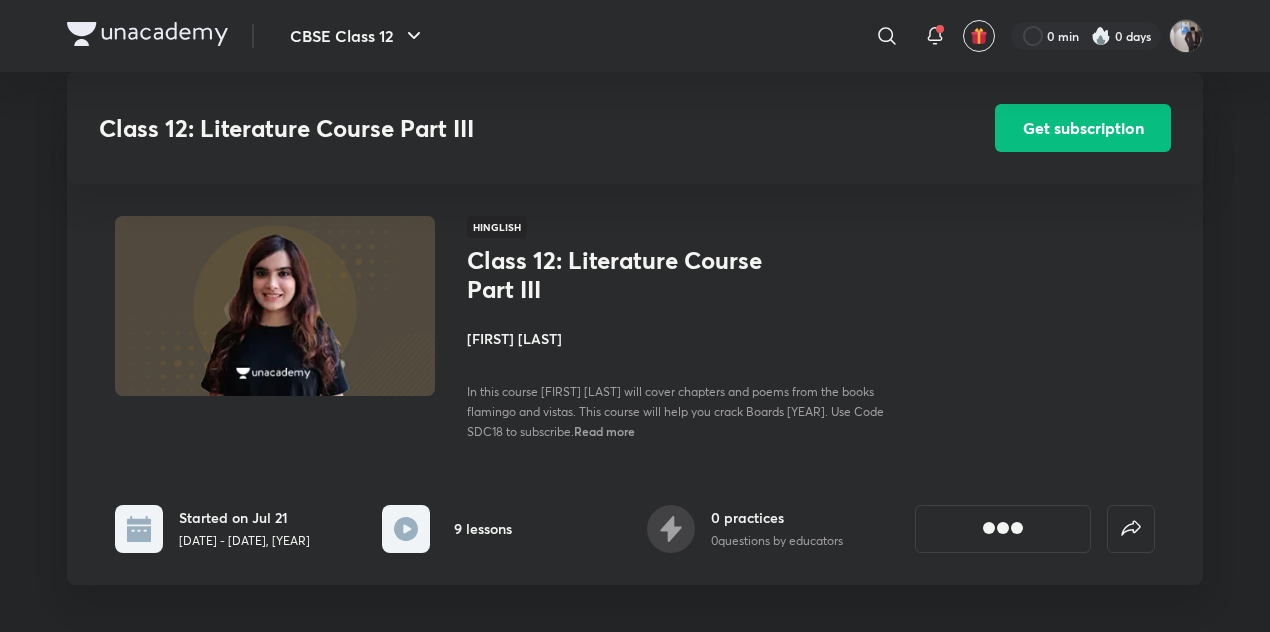 scroll, scrollTop: 1507, scrollLeft: 0, axis: vertical 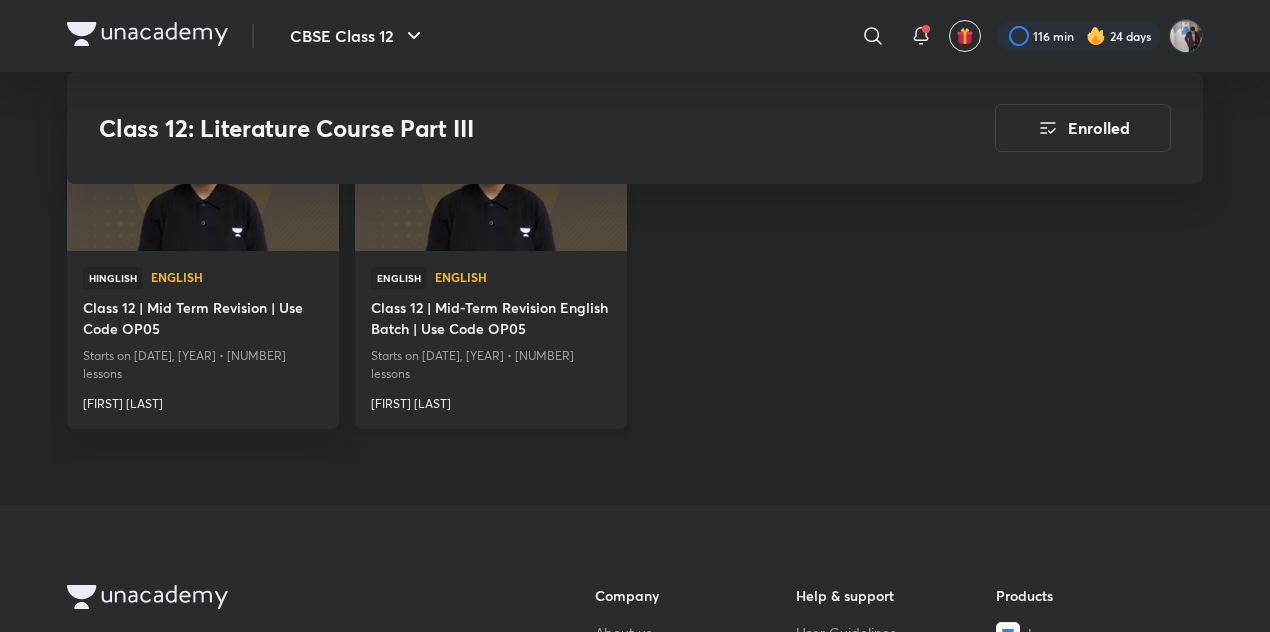 click on "[FIRST] [LAST]" at bounding box center [491, 400] 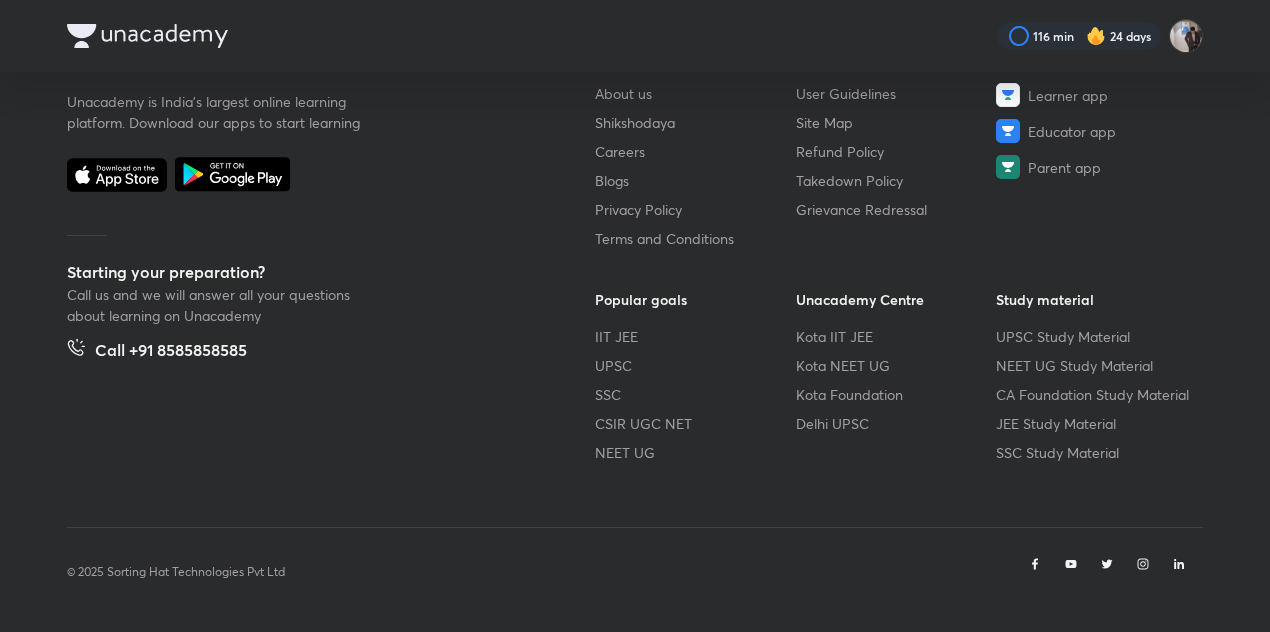 scroll, scrollTop: 0, scrollLeft: 0, axis: both 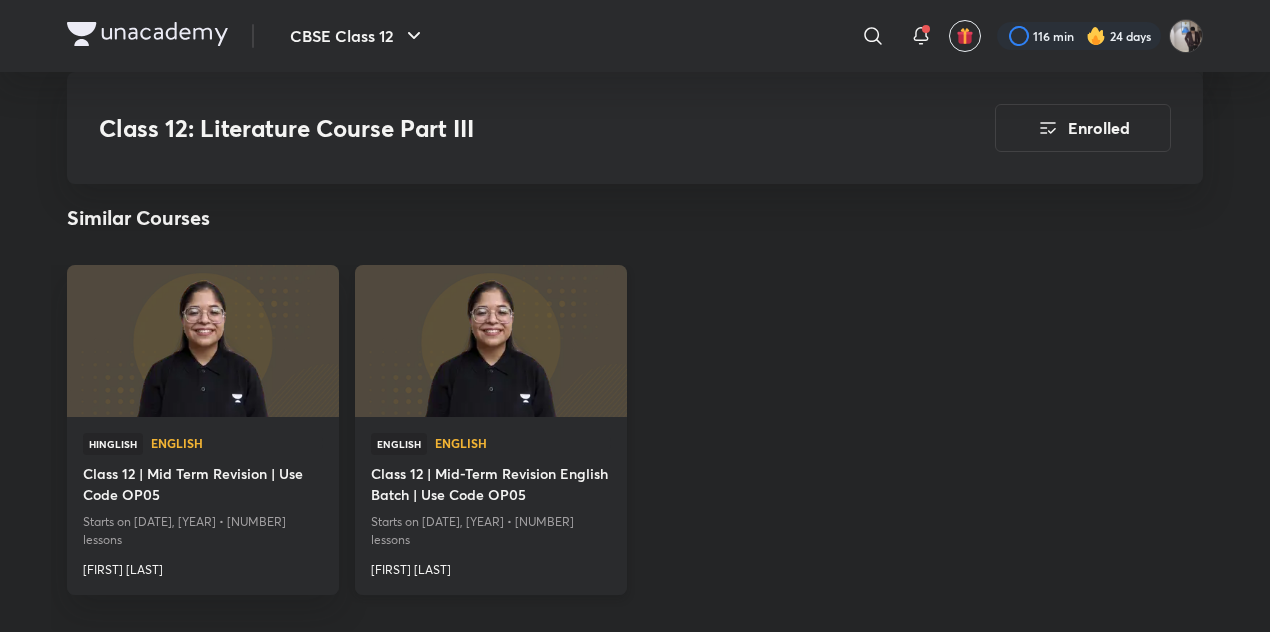 click at bounding box center [490, 340] 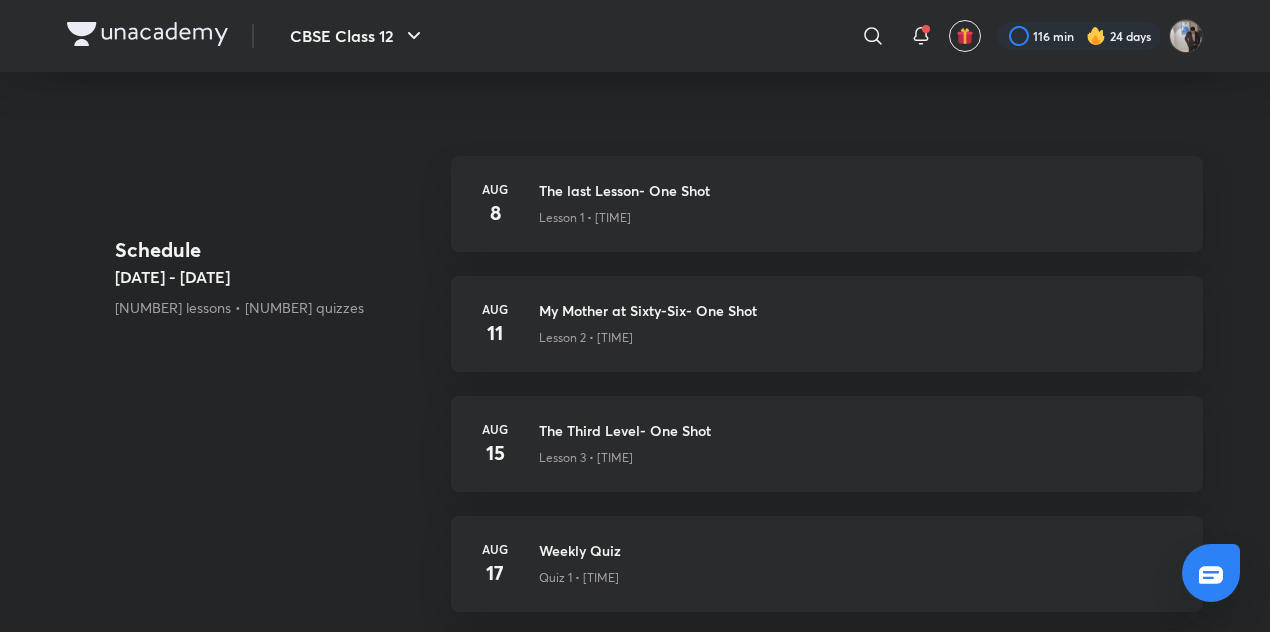 scroll, scrollTop: 0, scrollLeft: 0, axis: both 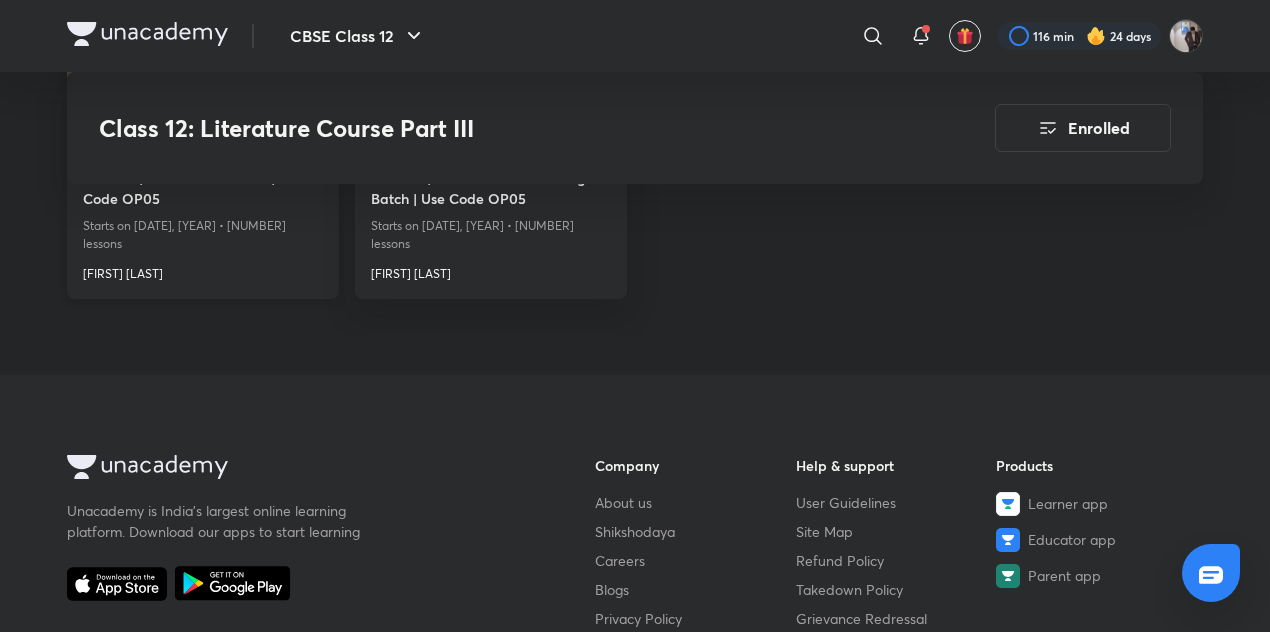 click on "Class 12 | Mid Term Revision | Use Code OP05" at bounding box center [203, 190] 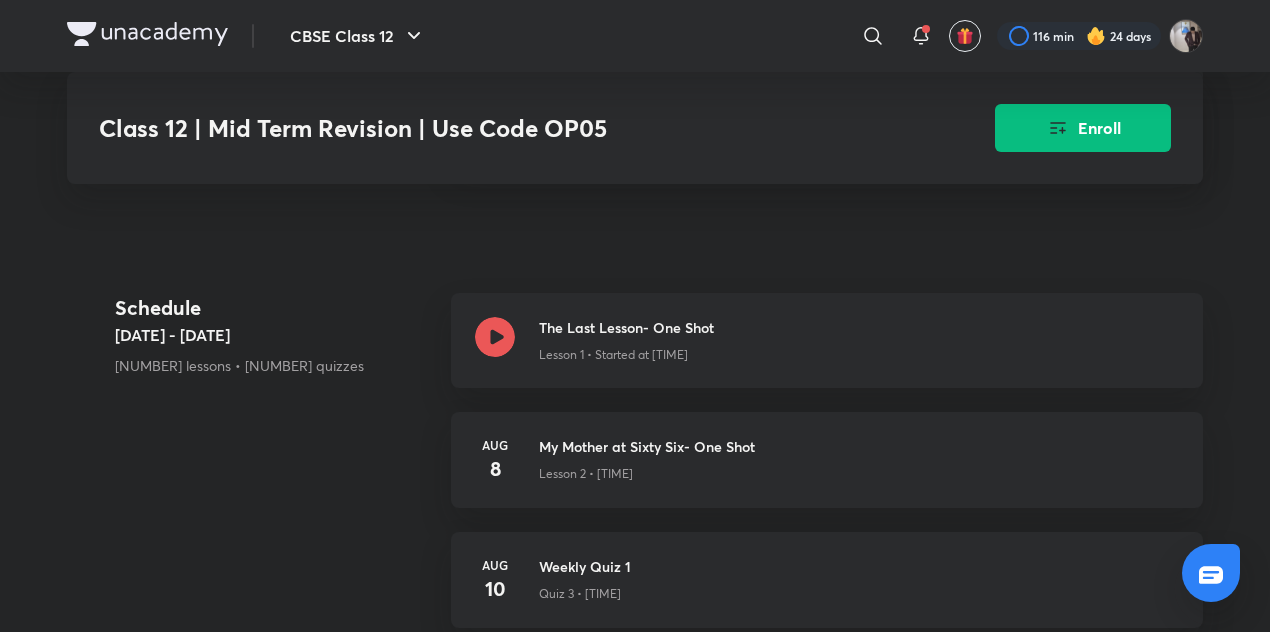 scroll, scrollTop: 645, scrollLeft: 0, axis: vertical 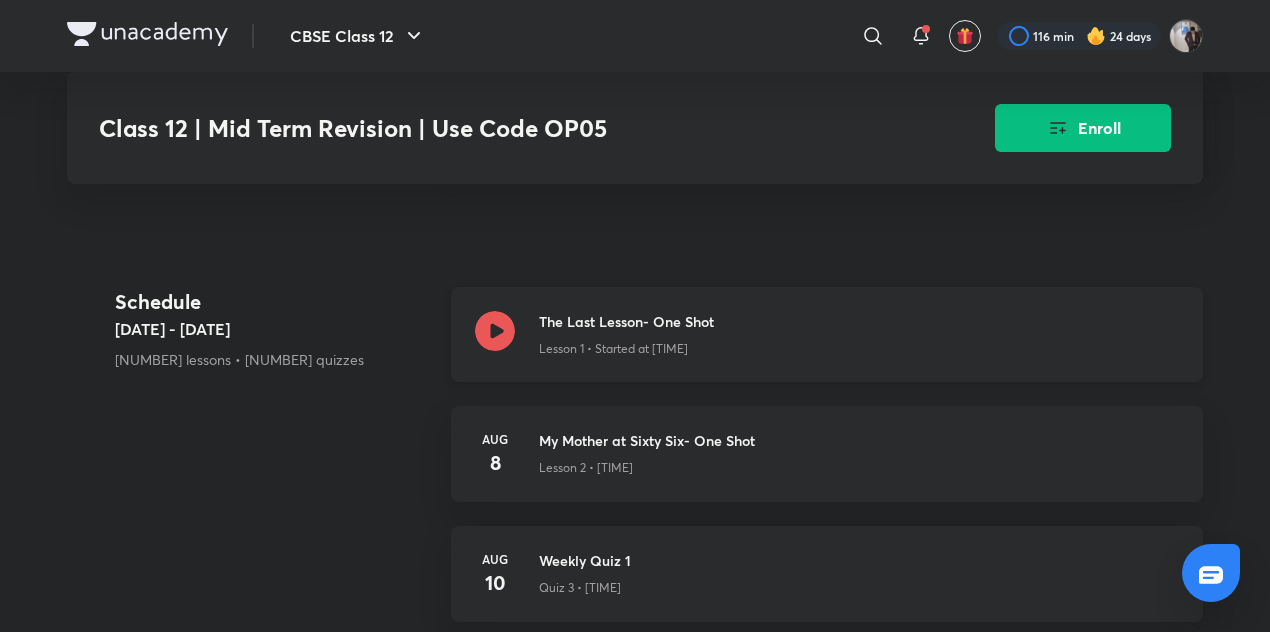 click on "The Last Lesson- One Shot" at bounding box center [859, 94] 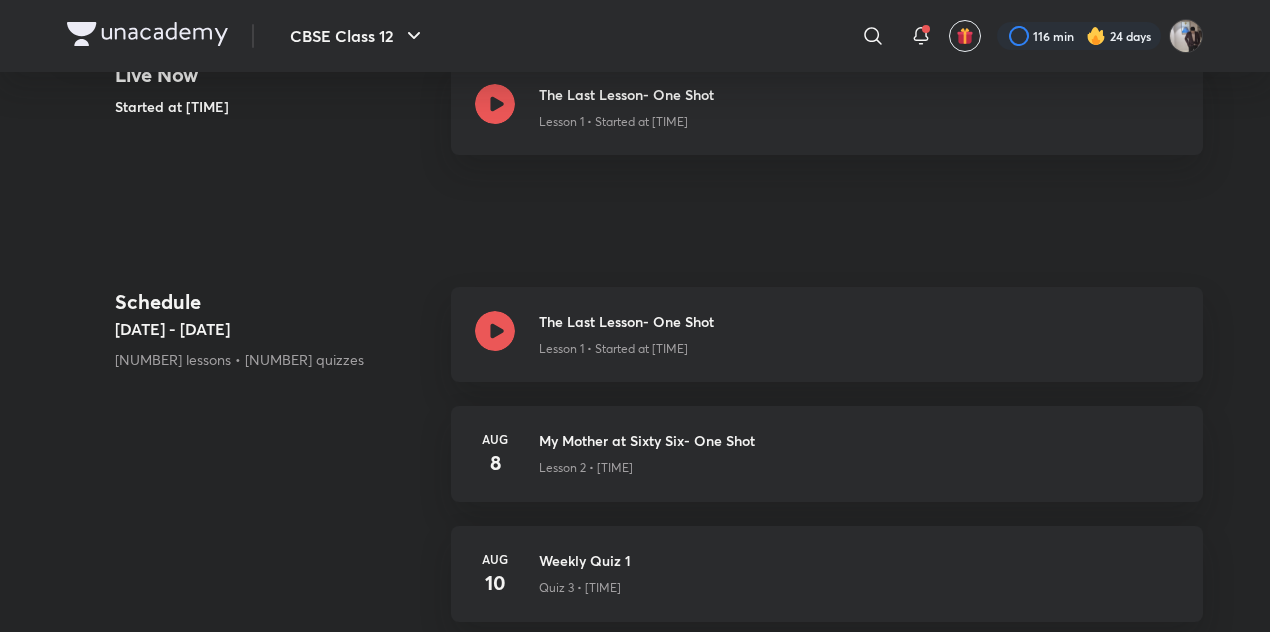 scroll, scrollTop: 0, scrollLeft: 0, axis: both 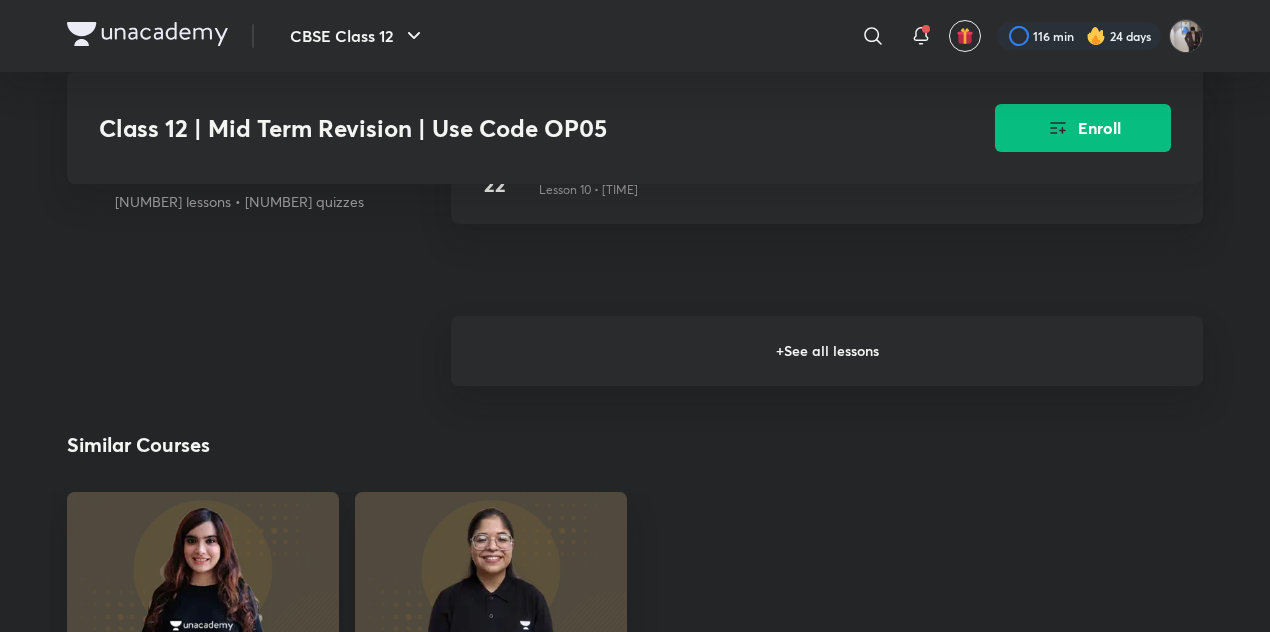 click on "+  See all lessons" at bounding box center [827, 351] 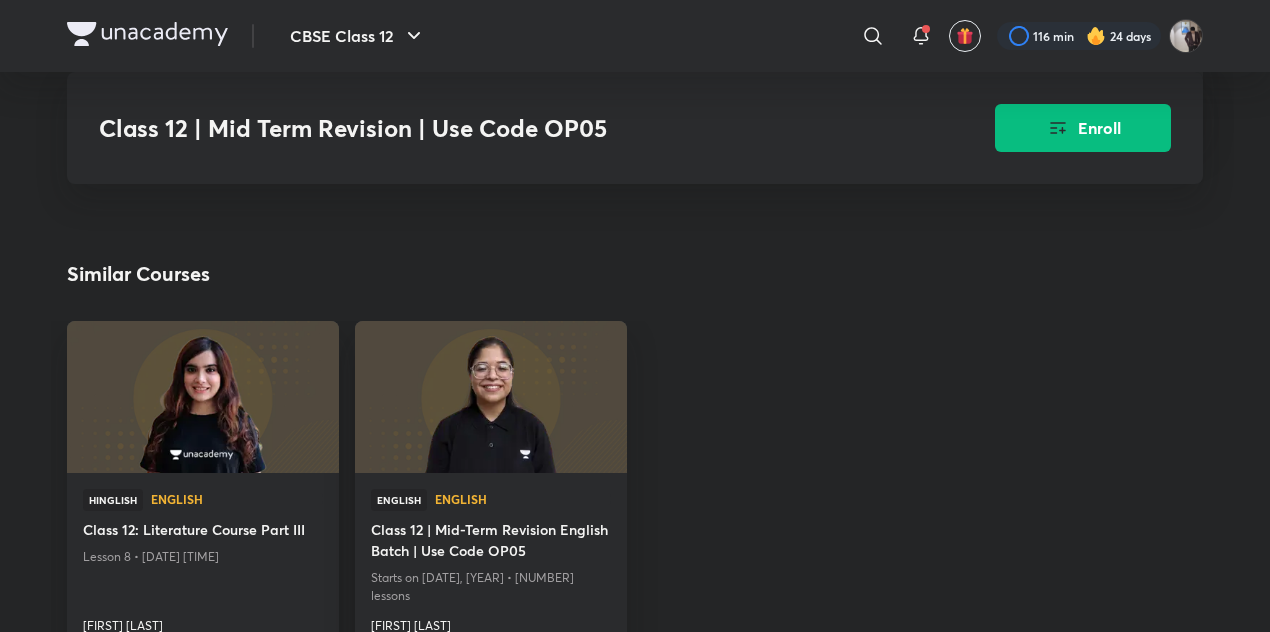 scroll, scrollTop: 3049, scrollLeft: 0, axis: vertical 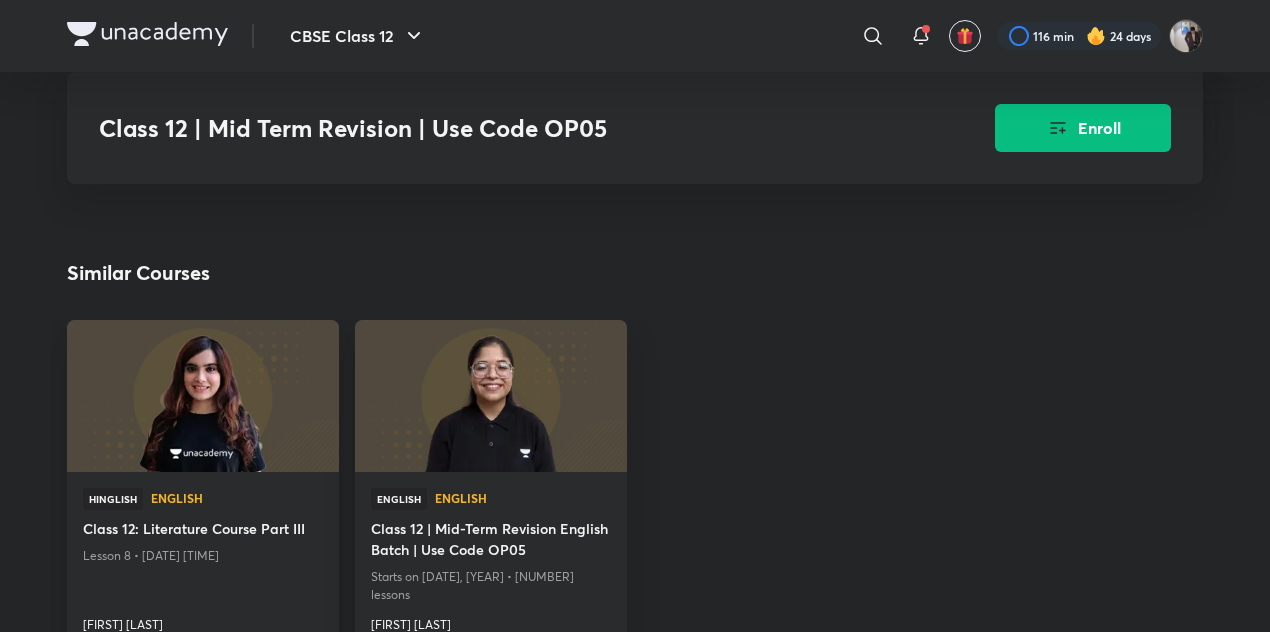 click at bounding box center (147, 34) 